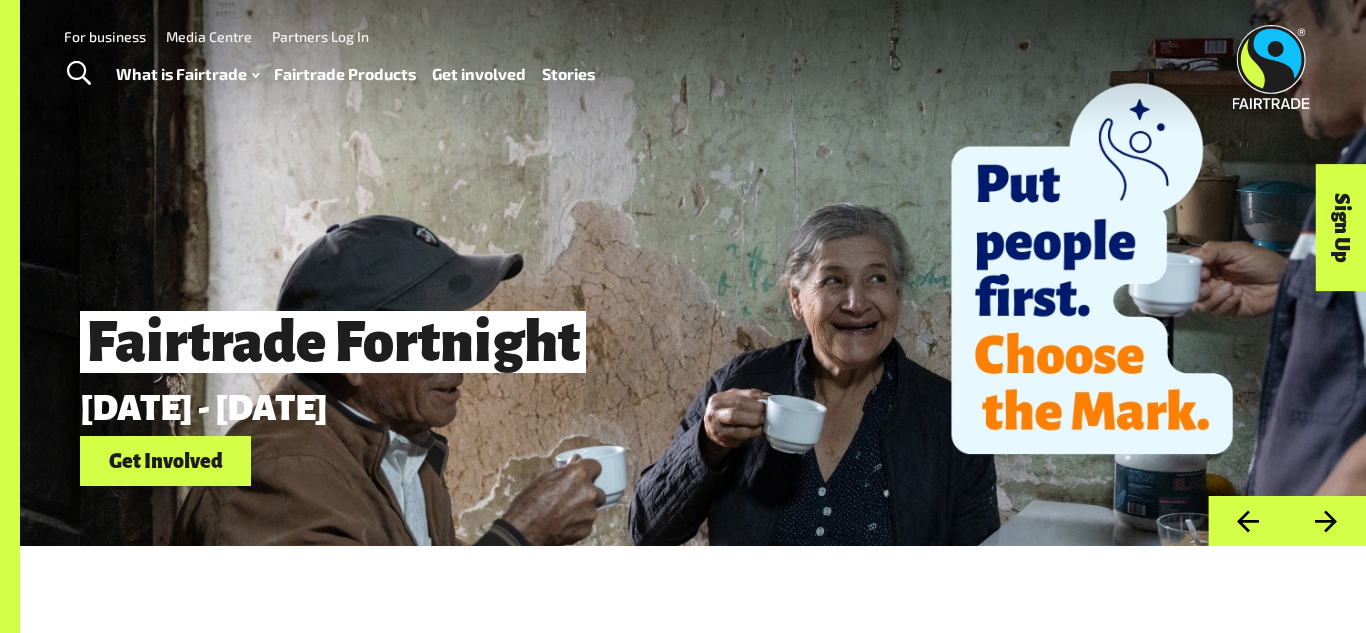 scroll, scrollTop: 0, scrollLeft: 0, axis: both 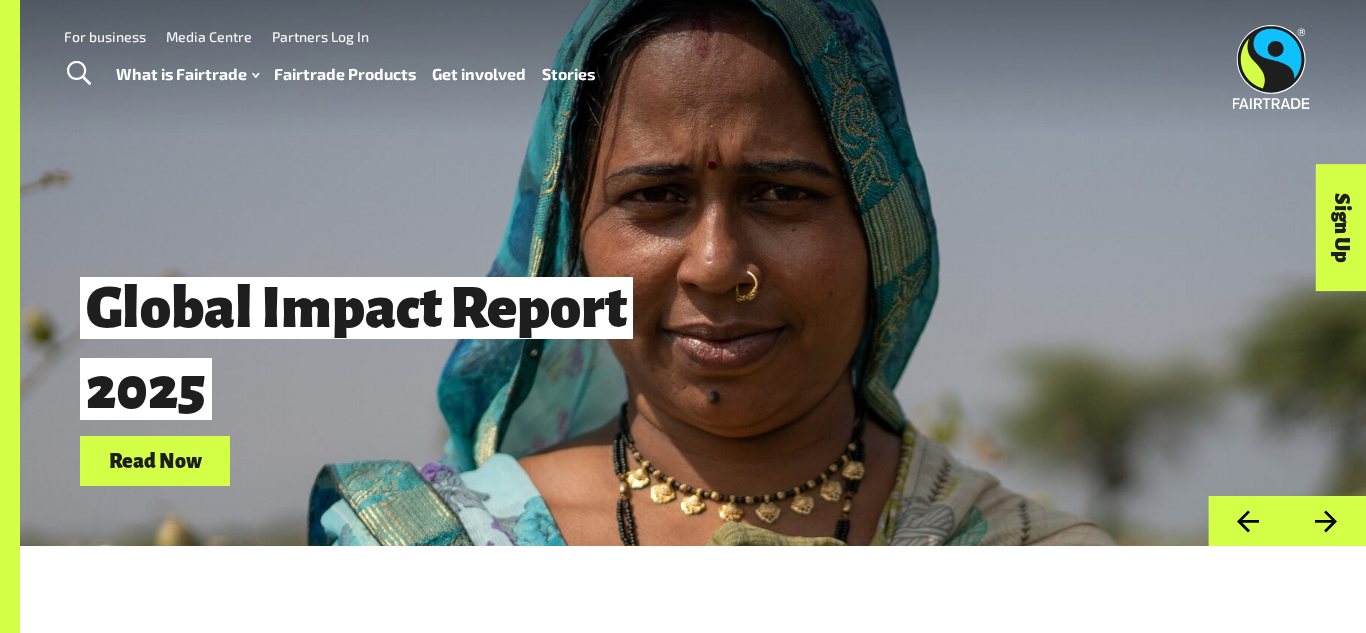 click on "Fairtrade Products" at bounding box center (345, 74) 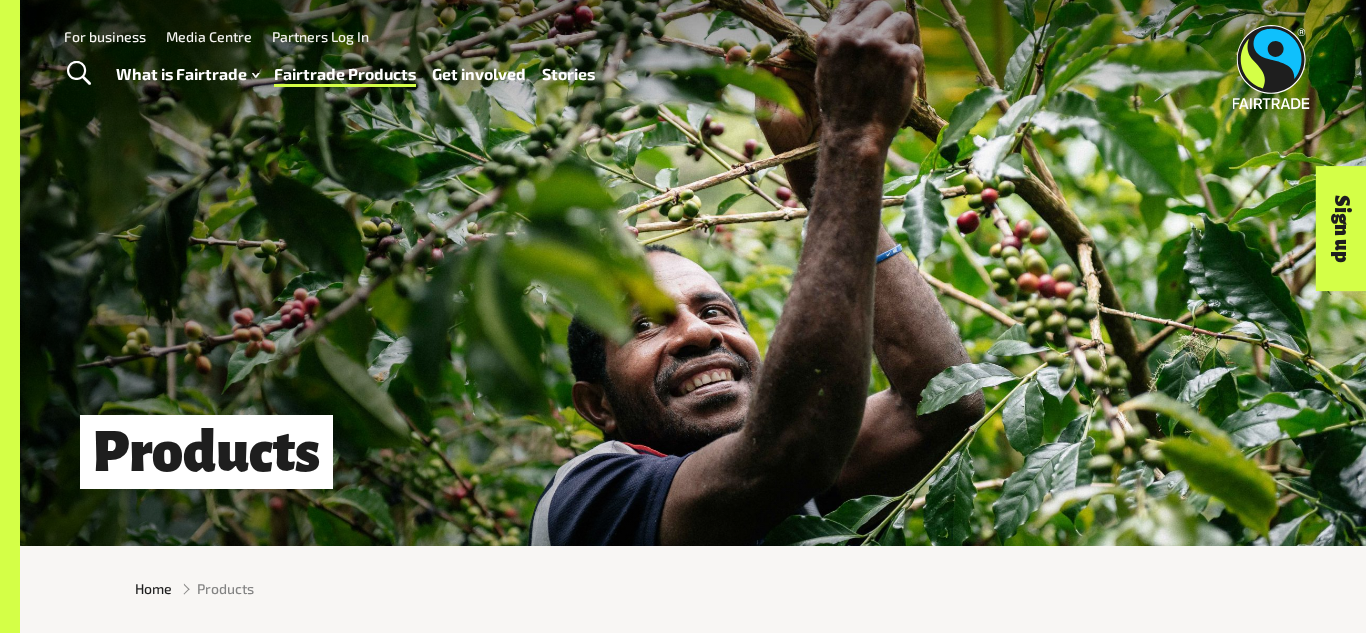 scroll, scrollTop: 0, scrollLeft: 0, axis: both 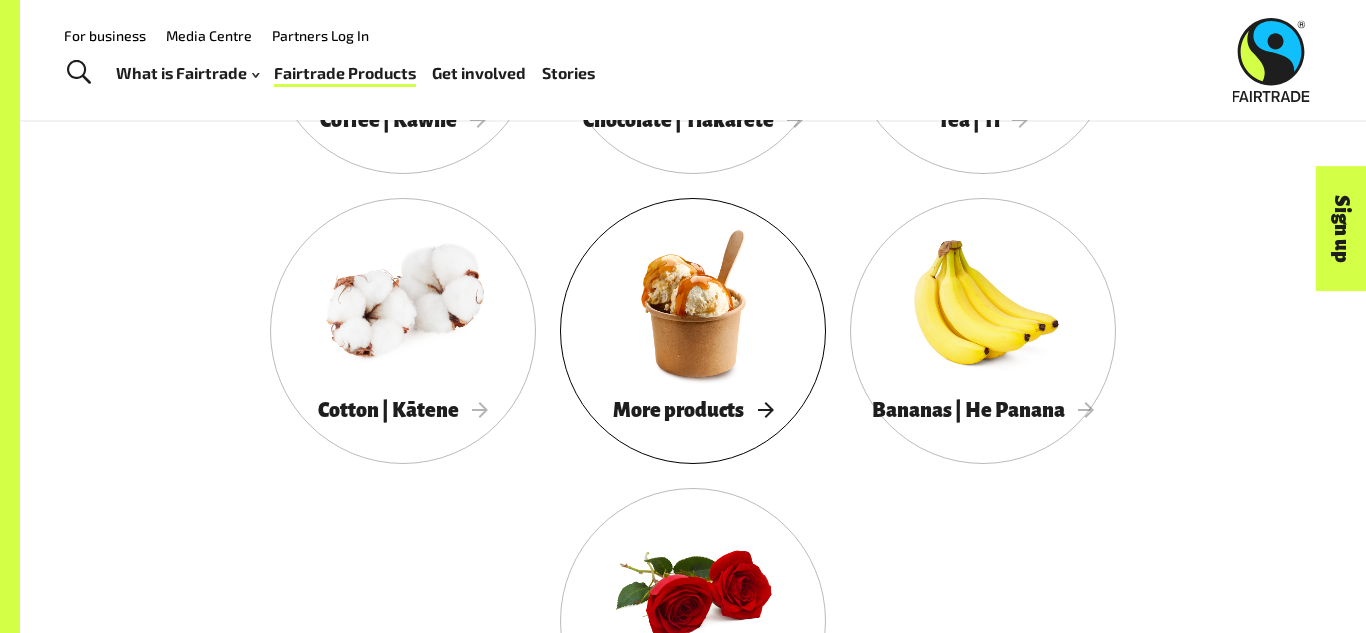click on "More products" at bounding box center (693, 410) 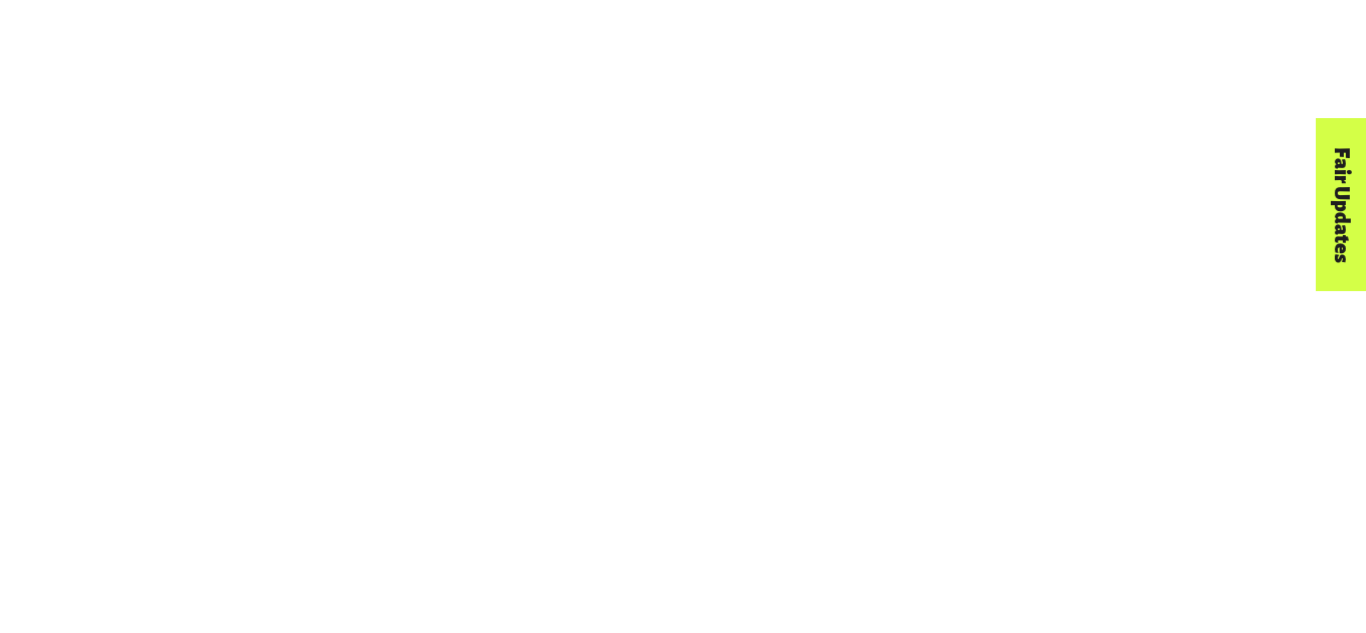 scroll, scrollTop: 0, scrollLeft: 0, axis: both 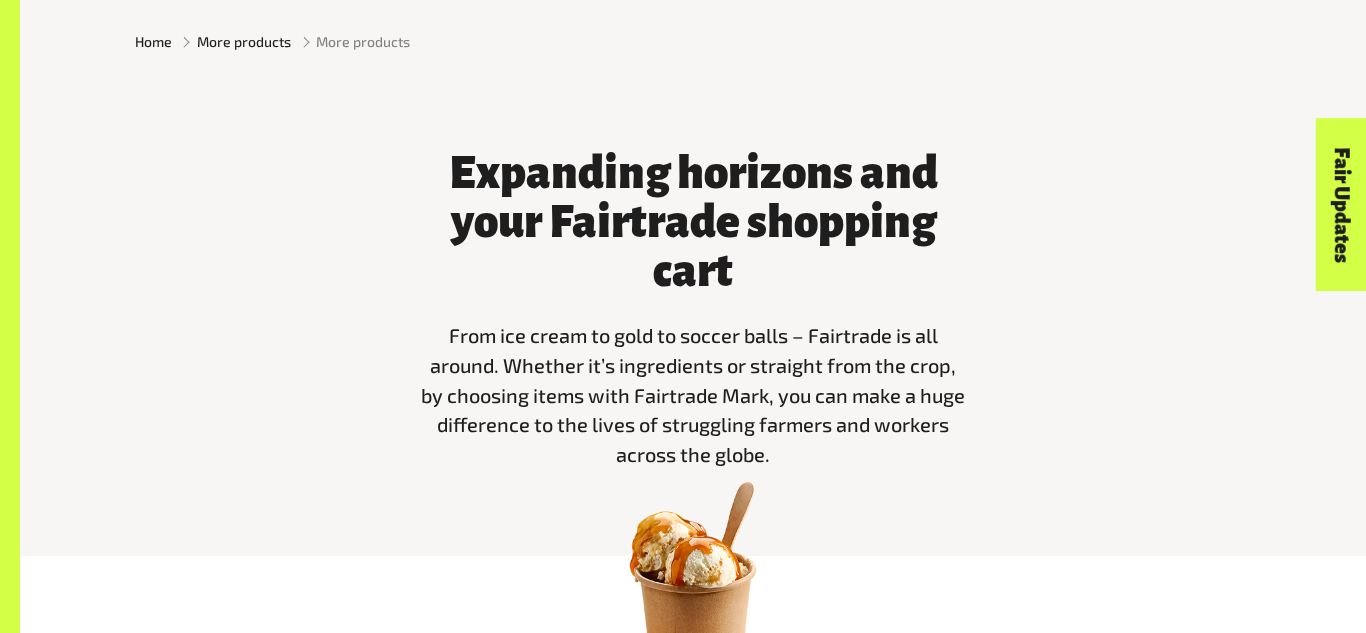 click on "From ice cream to gold to soccer balls – Fairtrade is all around. Whether it’s ingredients or straight from the crop, by choosing items with Fairtrade Mark, you can make a huge difference to the lives of struggling farmers and workers across the globe." at bounding box center (693, 395) 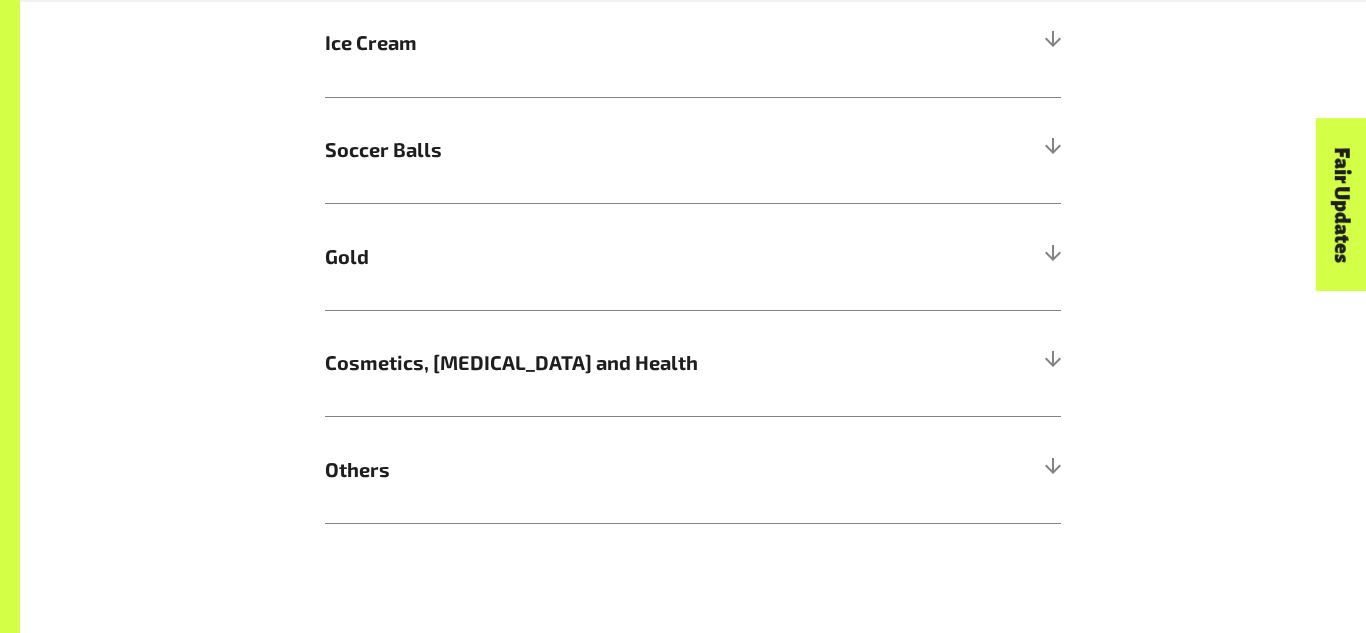scroll, scrollTop: 1492, scrollLeft: 0, axis: vertical 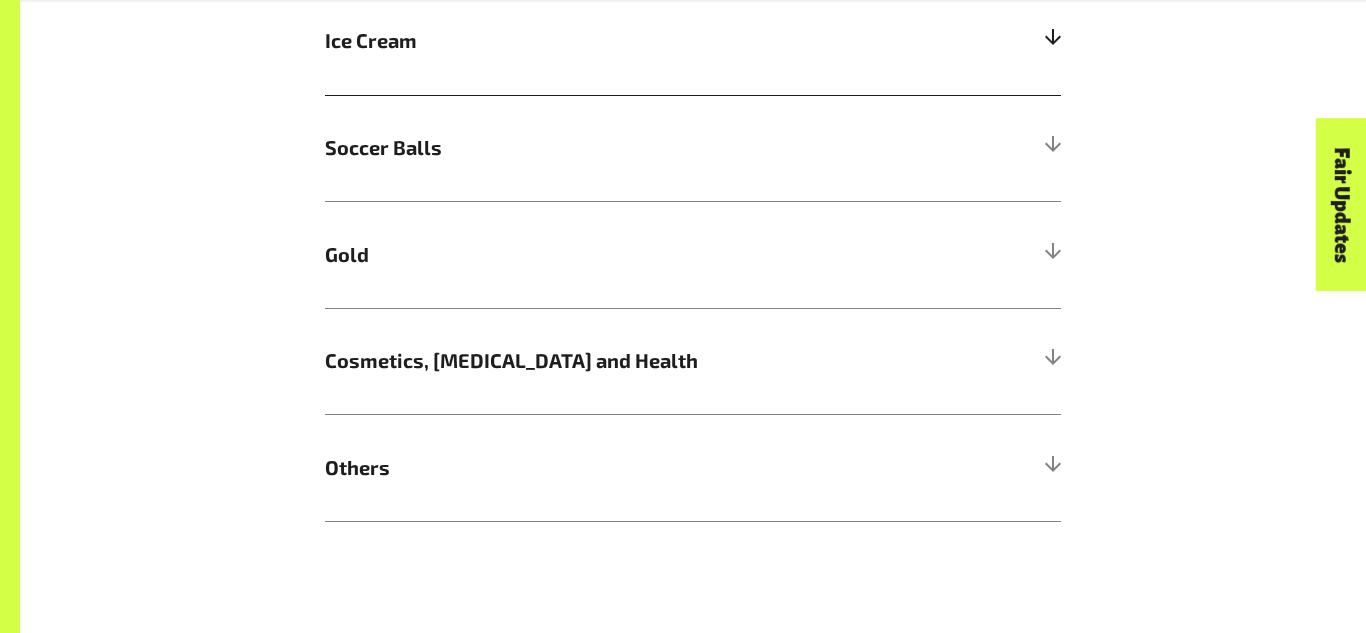 click on "Ice Cream" at bounding box center (601, 41) 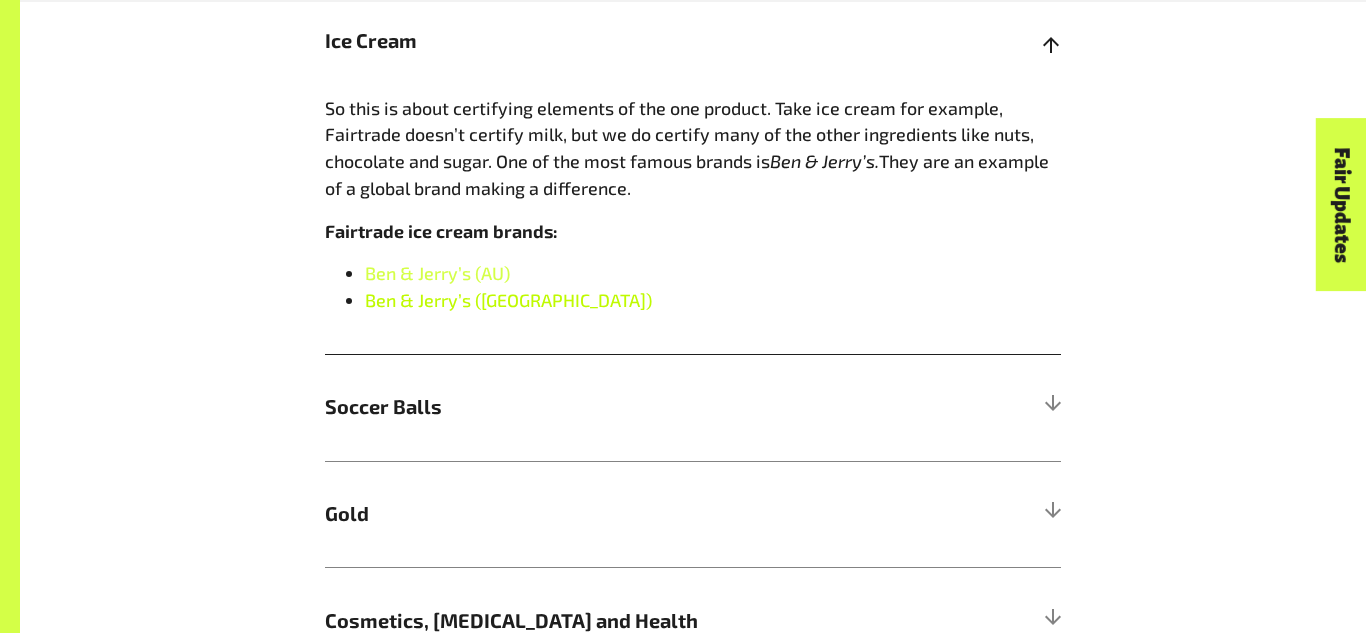 click on "Ben & Jerry’s (NZ)" at bounding box center [508, 300] 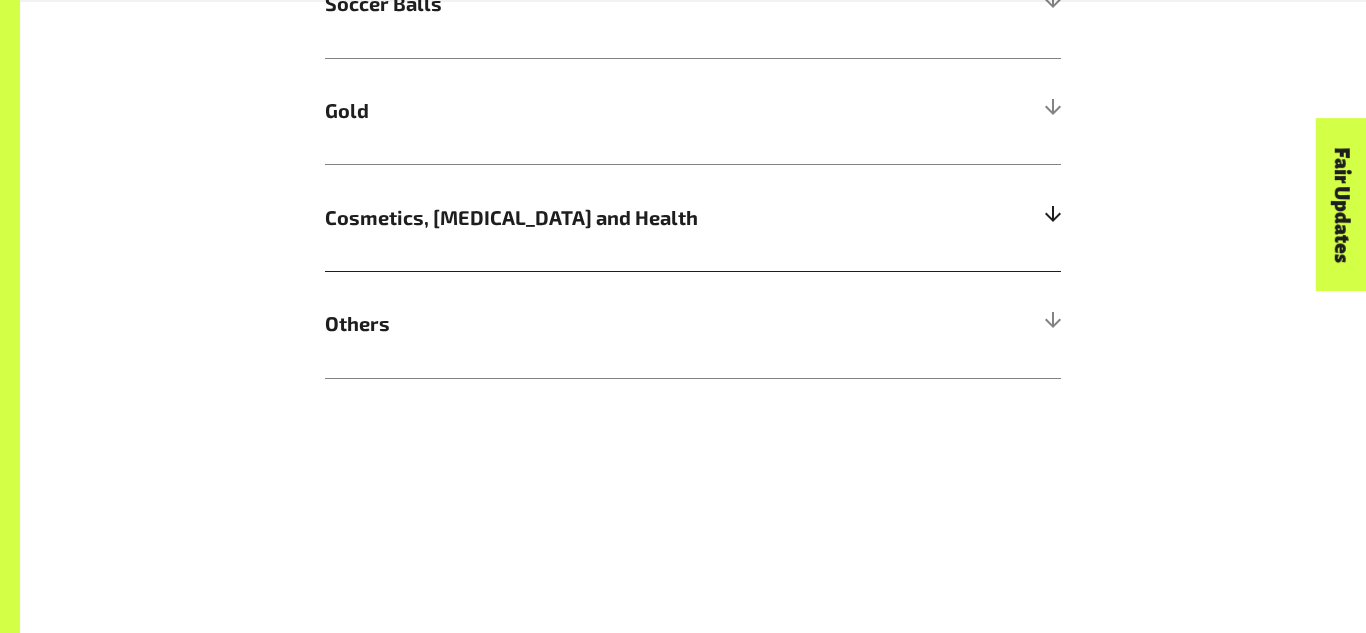click on "Cosmetics, Skin Care and Health" at bounding box center [693, 217] 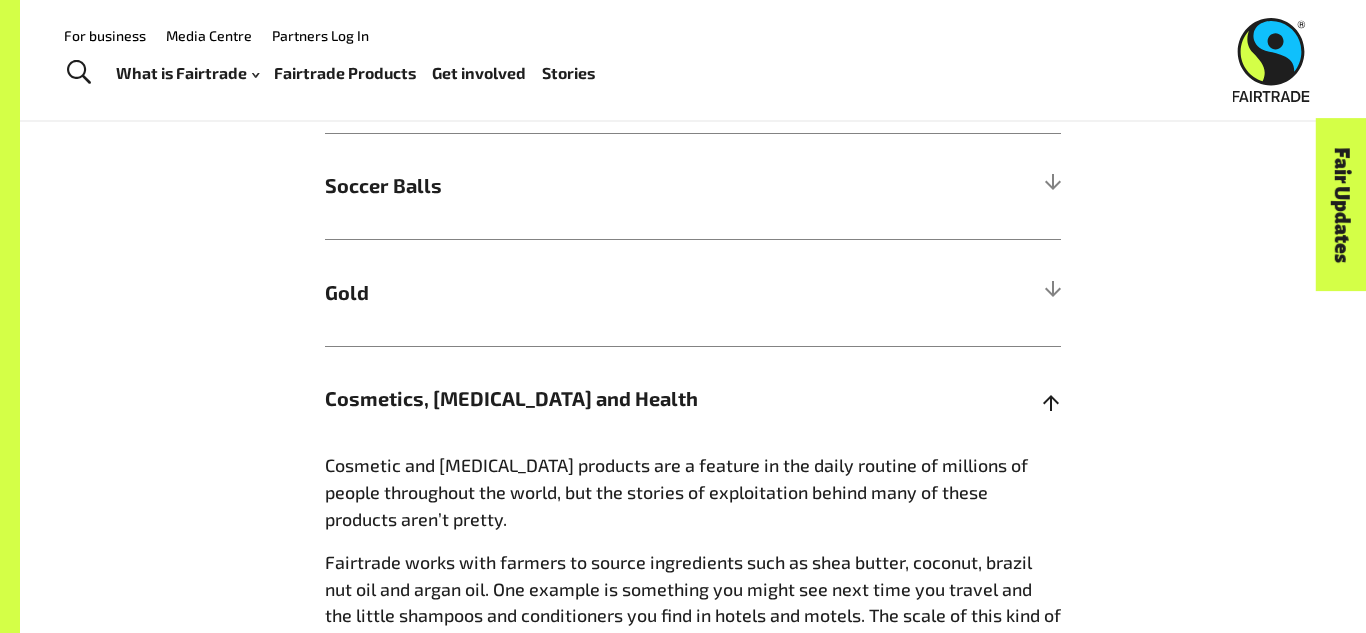 click on "Cosmetics, Skin Care and Health" at bounding box center (693, 399) 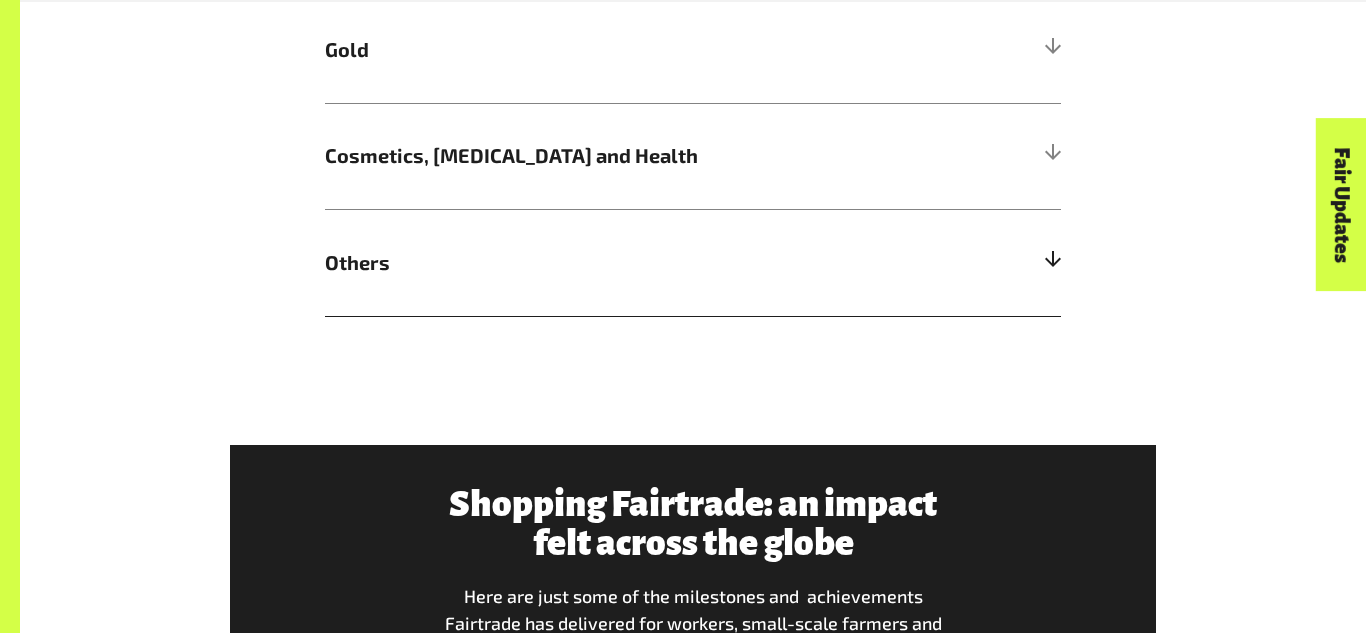 click on "Others" at bounding box center (693, 262) 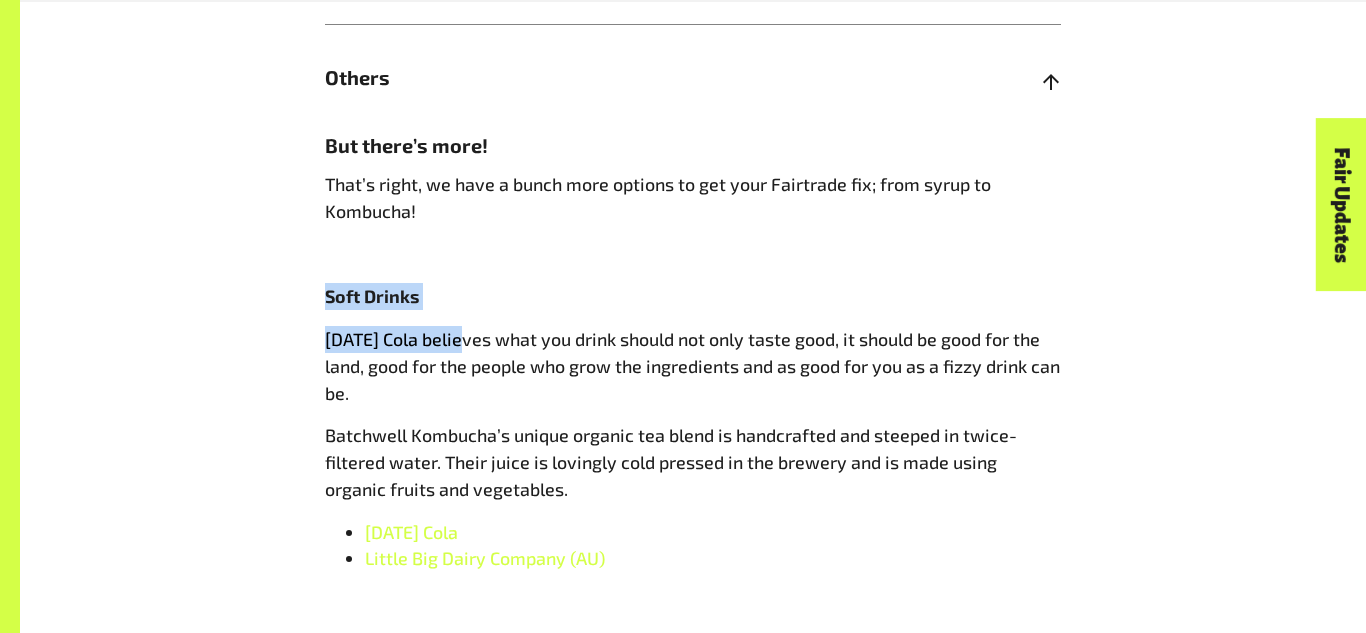 drag, startPoint x: 308, startPoint y: 302, endPoint x: 468, endPoint y: 313, distance: 160.37769 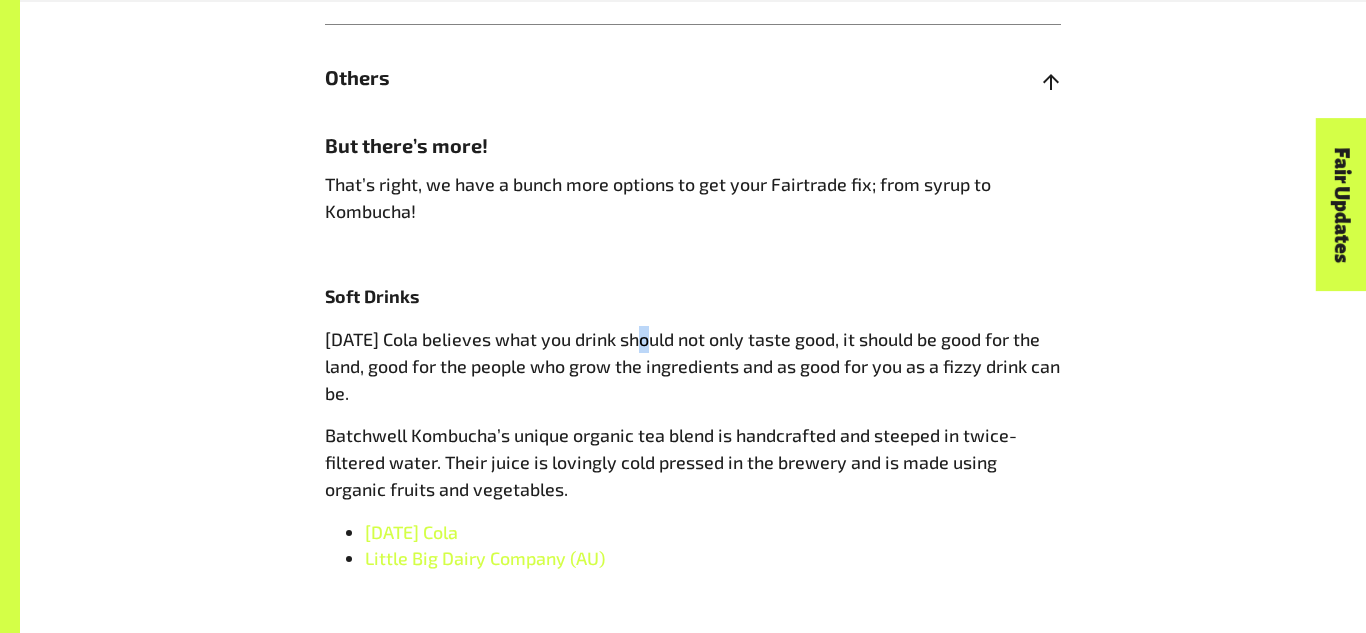 click on "Karma Cola believes what you drink should not only taste good, it should be good for the land, good for the people who grow the ingredients and as good for you as a fizzy drink can be." at bounding box center [692, 366] 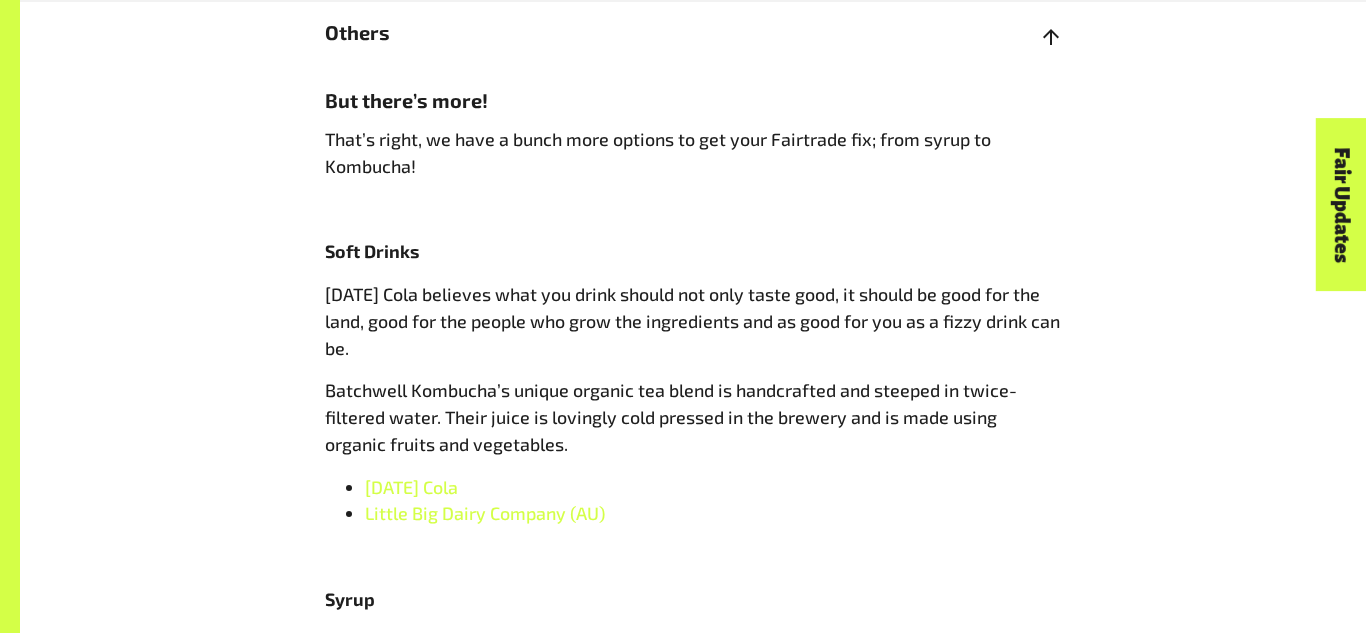 drag, startPoint x: 633, startPoint y: 356, endPoint x: 625, endPoint y: 371, distance: 17 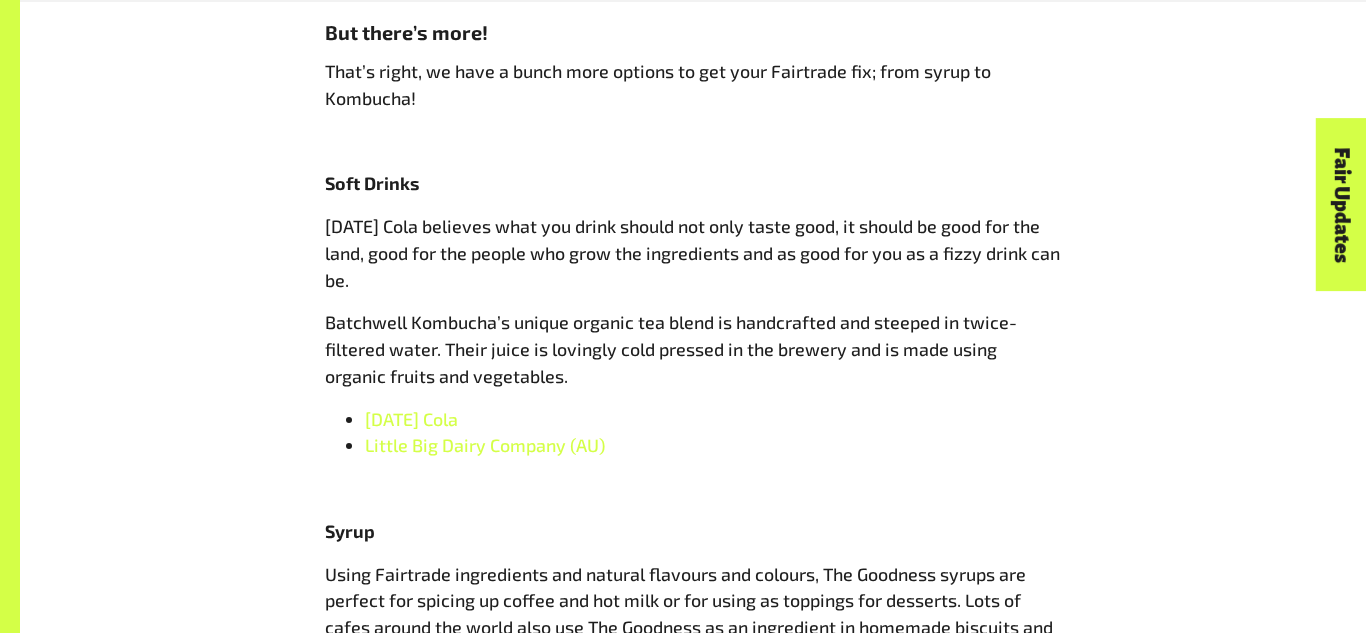 click on "Karma Cola" at bounding box center [713, 419] 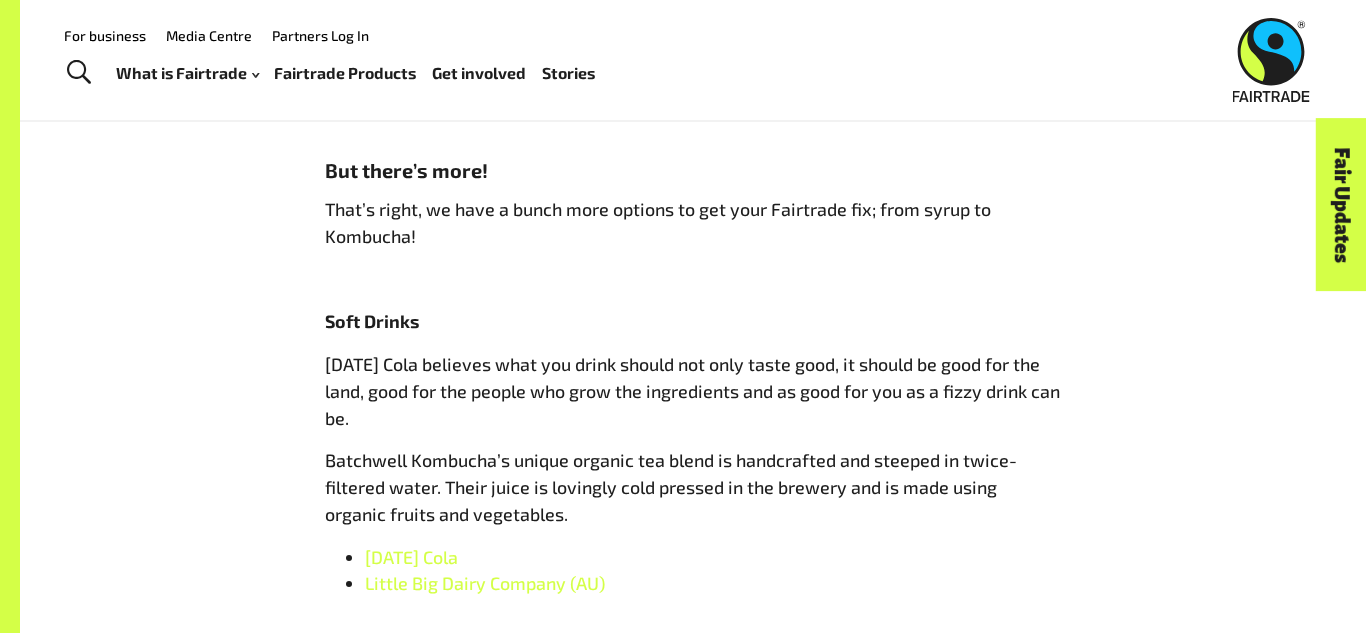 scroll, scrollTop: 1860, scrollLeft: 0, axis: vertical 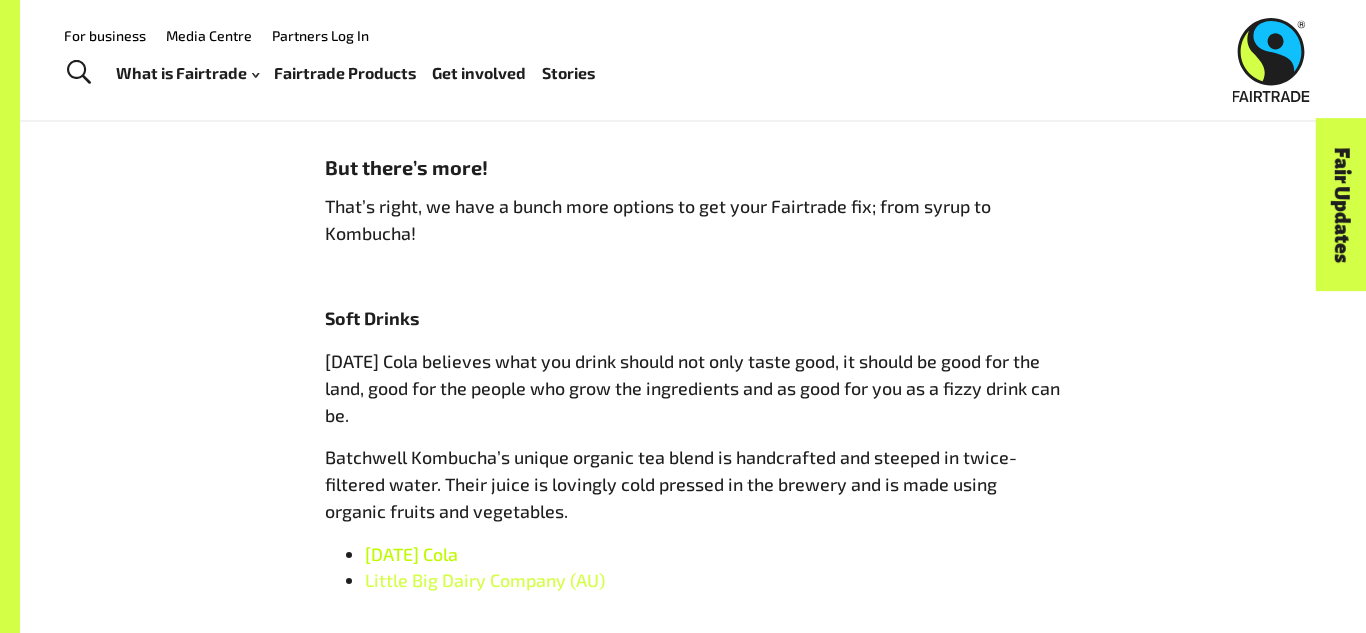 click on "Karma Cola" at bounding box center [411, 554] 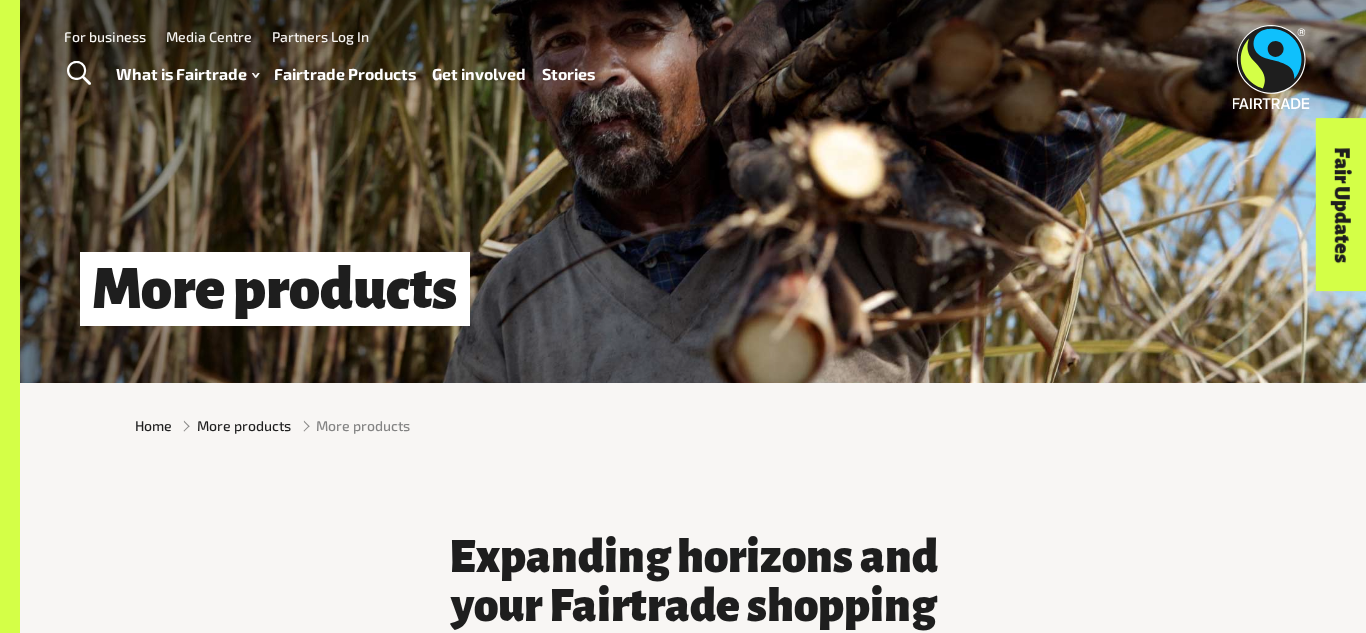 scroll, scrollTop: 0, scrollLeft: 0, axis: both 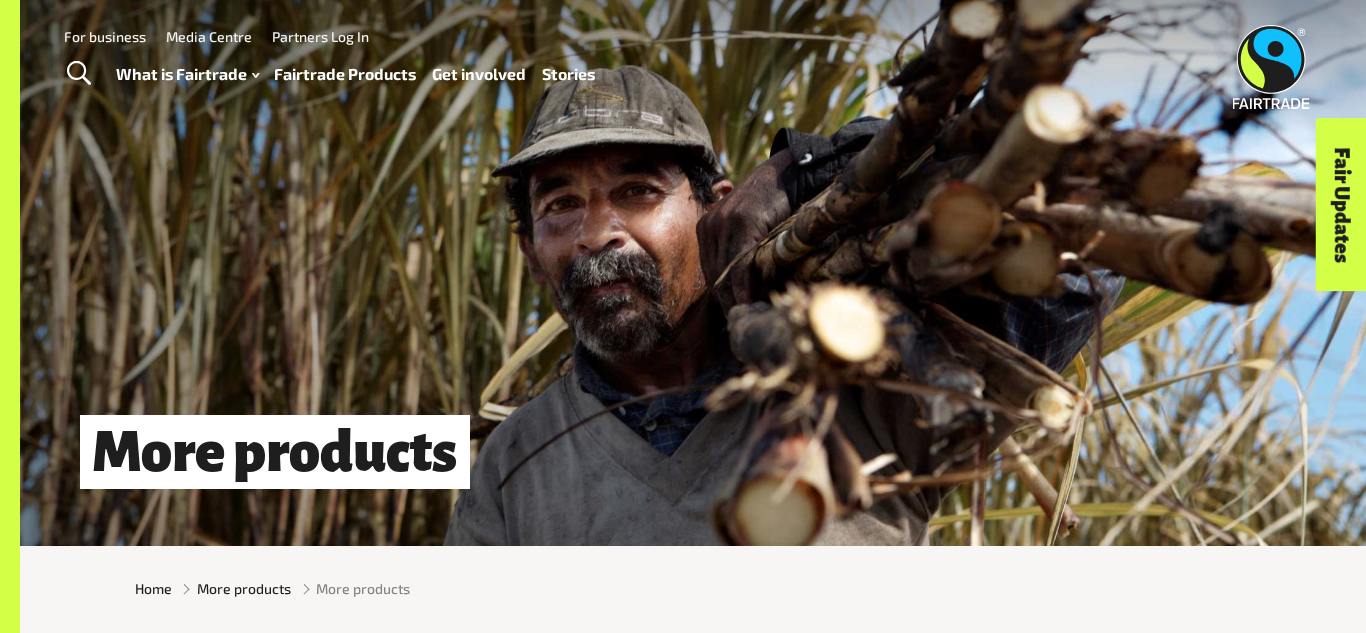 drag, startPoint x: 752, startPoint y: 310, endPoint x: 540, endPoint y: 221, distance: 229.9239 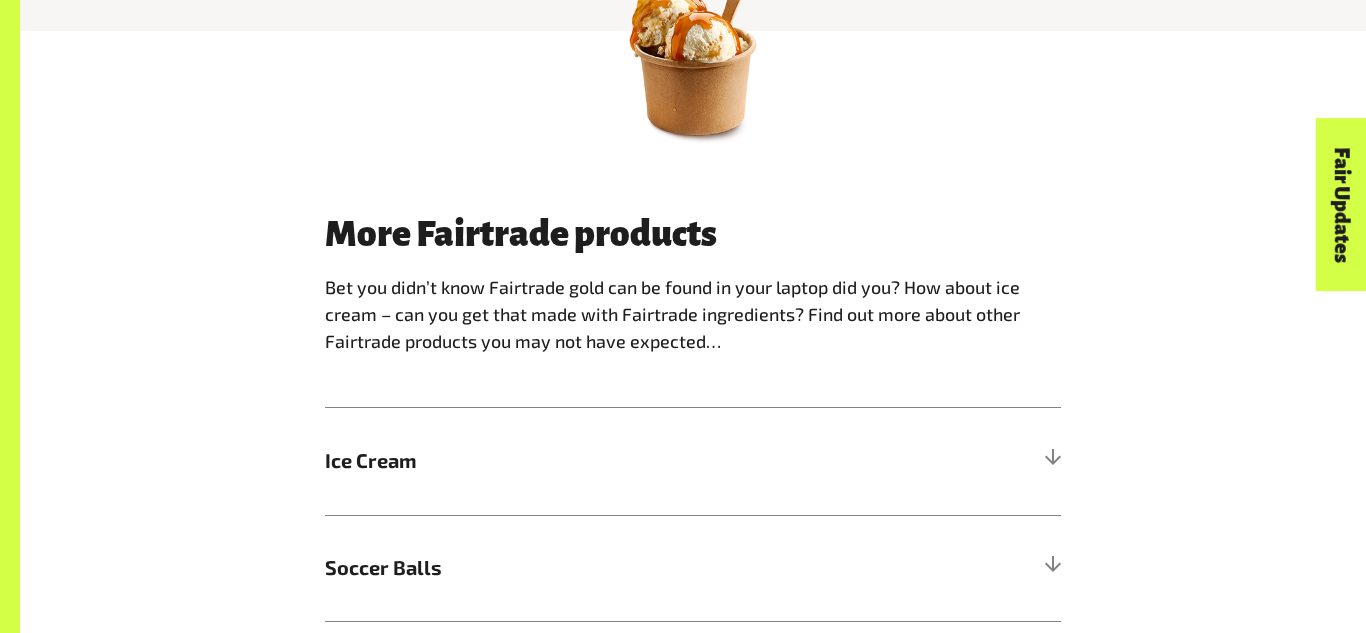 drag, startPoint x: 934, startPoint y: 348, endPoint x: 920, endPoint y: 317, distance: 34.0147 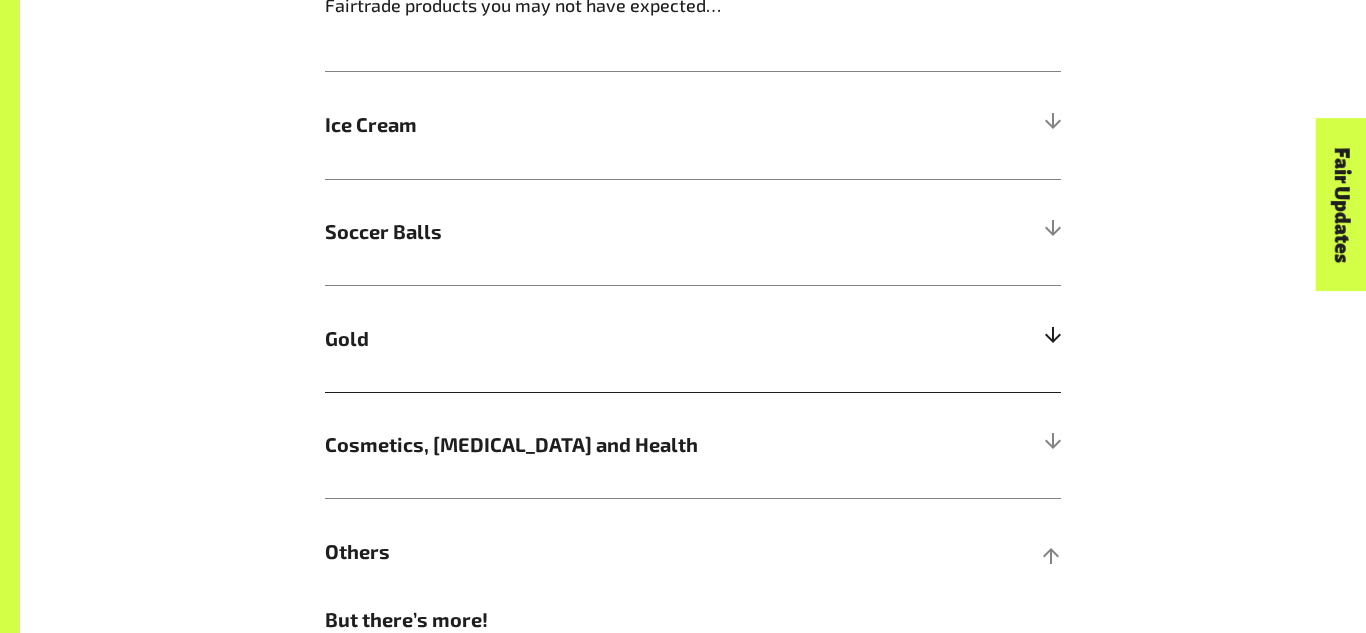 drag, startPoint x: 914, startPoint y: 332, endPoint x: 914, endPoint y: 344, distance: 12 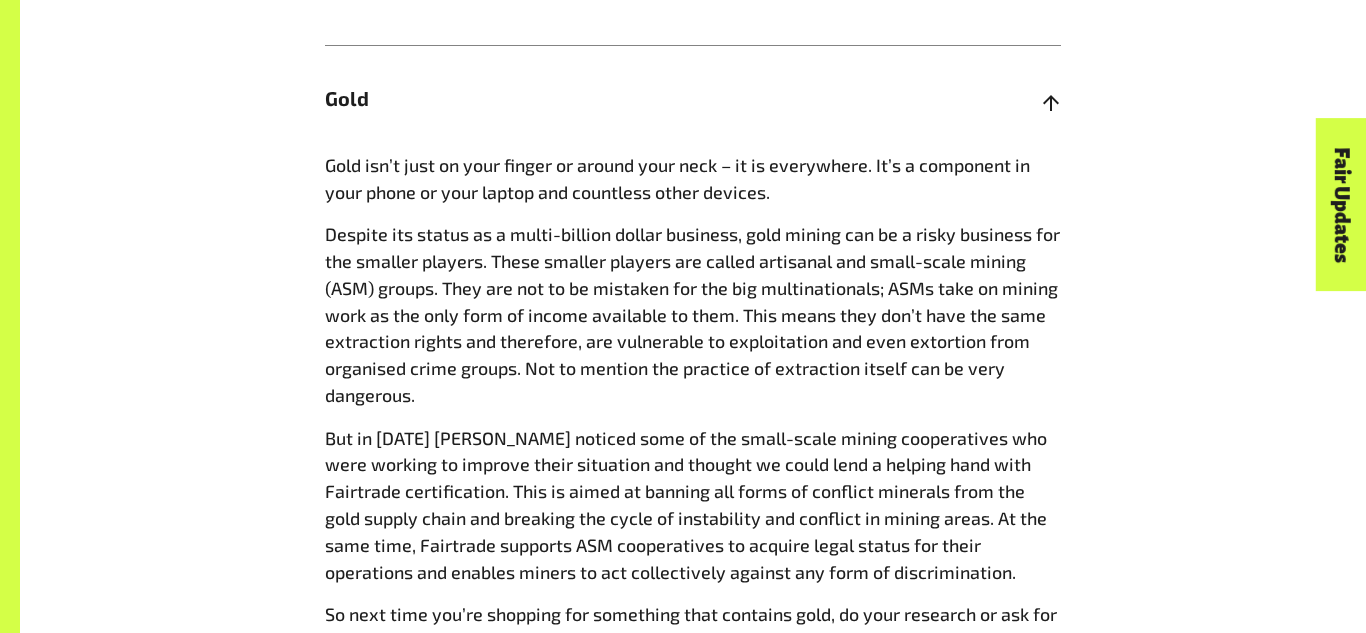 drag, startPoint x: 536, startPoint y: 386, endPoint x: 496, endPoint y: 363, distance: 46.141087 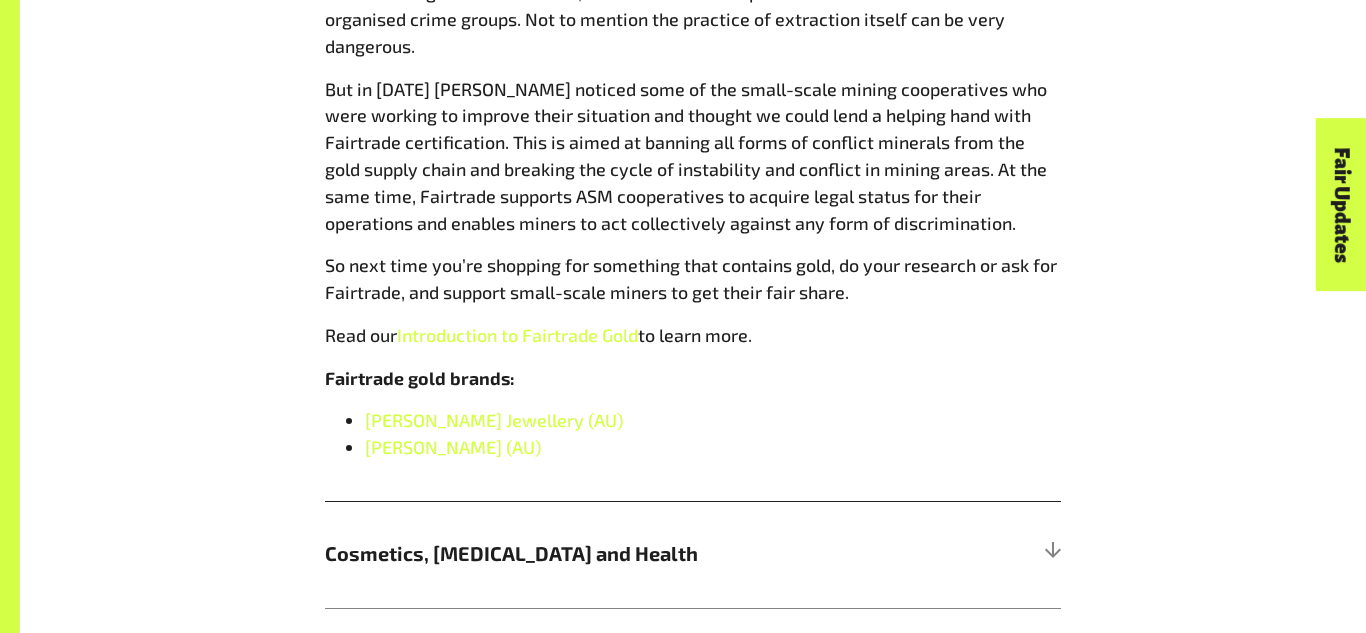 scroll, scrollTop: 2017, scrollLeft: 0, axis: vertical 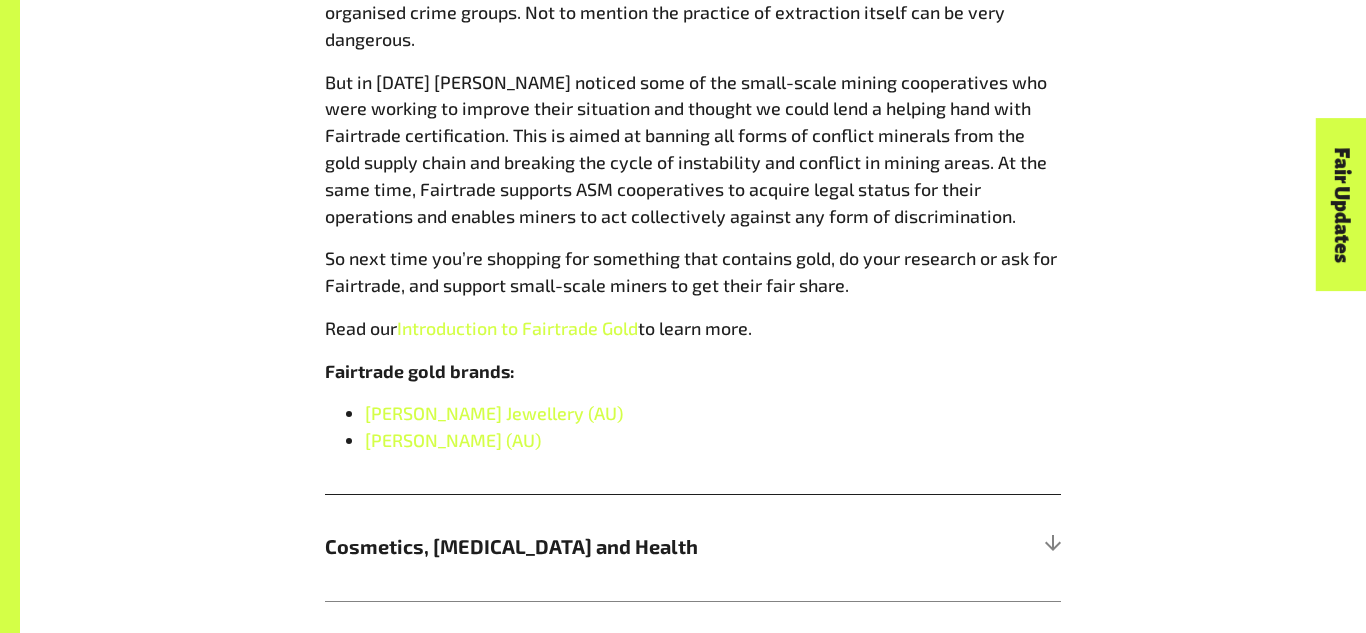 drag, startPoint x: 496, startPoint y: 362, endPoint x: 575, endPoint y: 391, distance: 84.15462 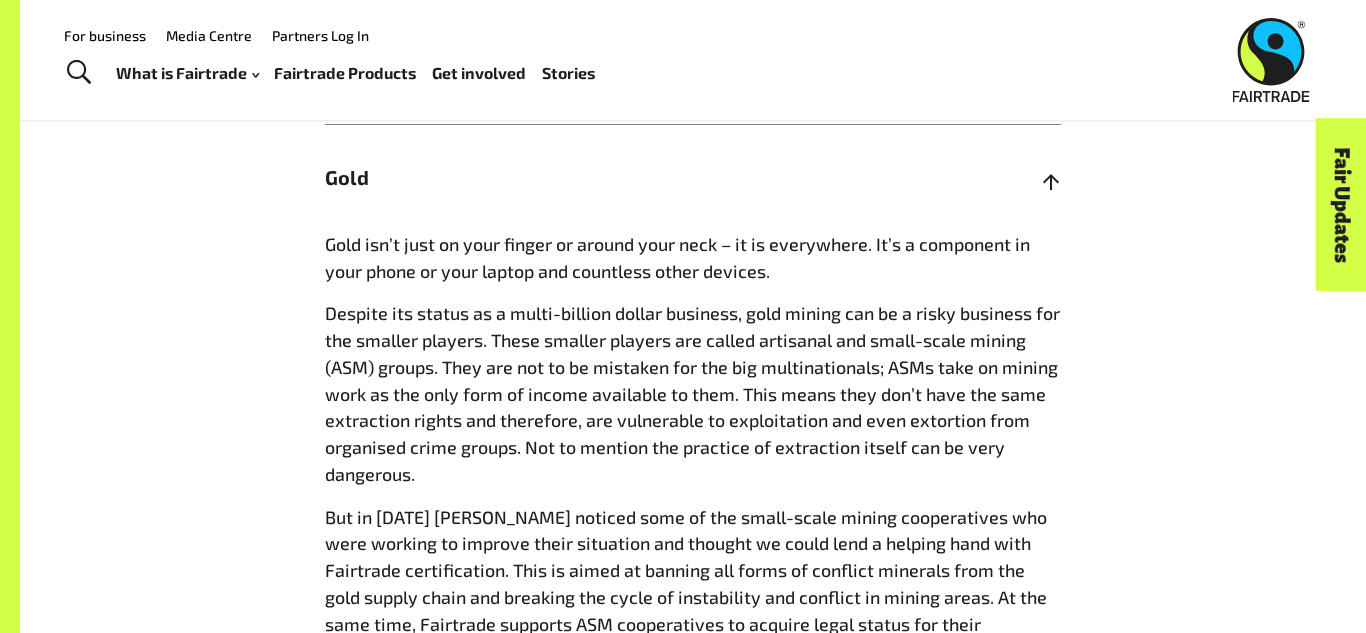 click on "Gold" at bounding box center [693, 177] 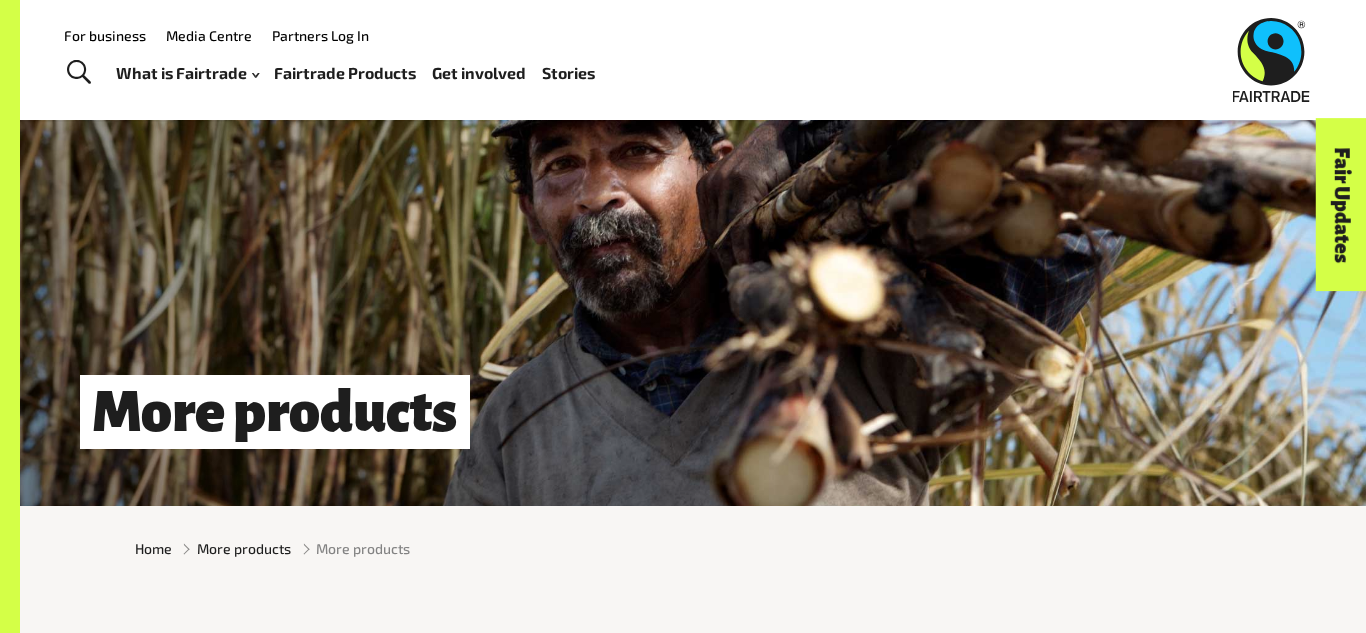 scroll, scrollTop: 0, scrollLeft: 0, axis: both 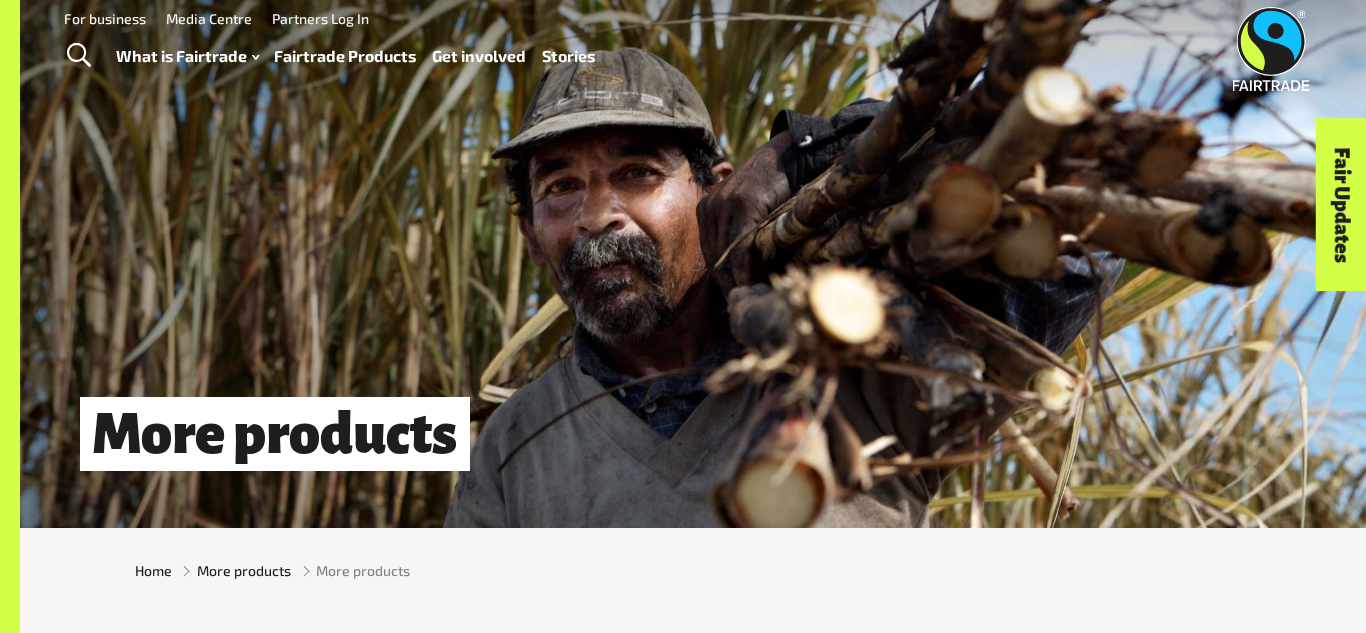 click on "Home
More products
More products" at bounding box center [693, 570] 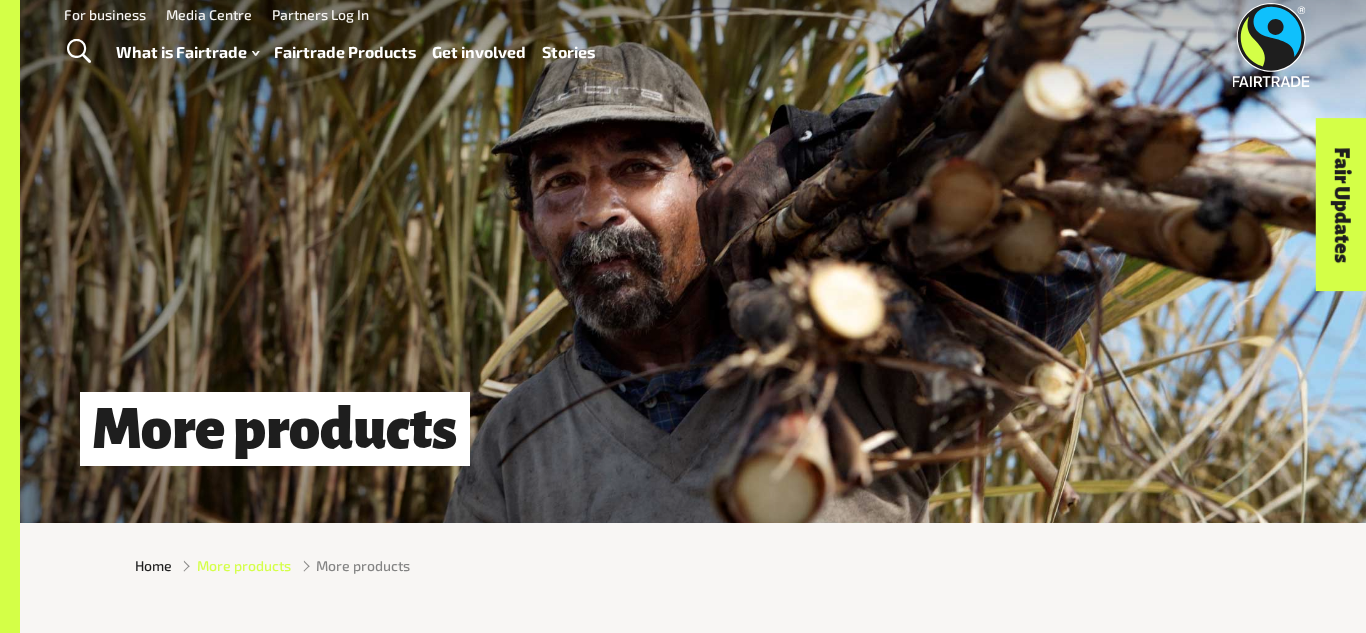 click on "More products" at bounding box center (244, 565) 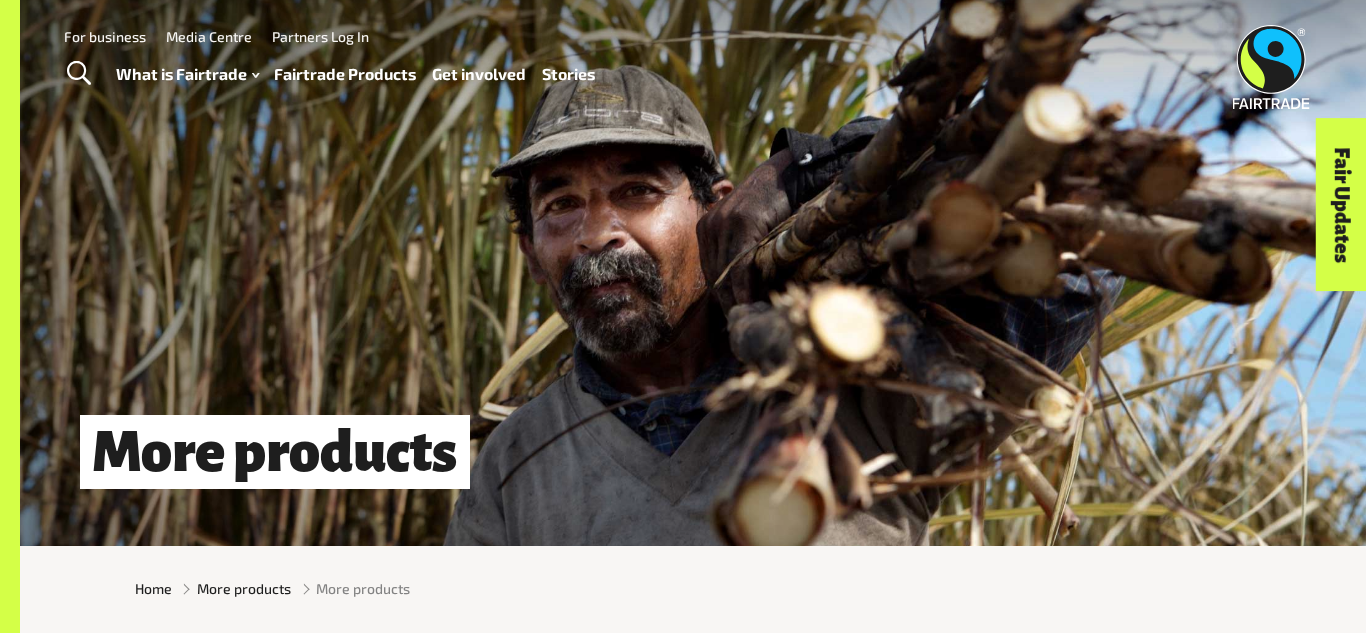 scroll, scrollTop: 0, scrollLeft: 0, axis: both 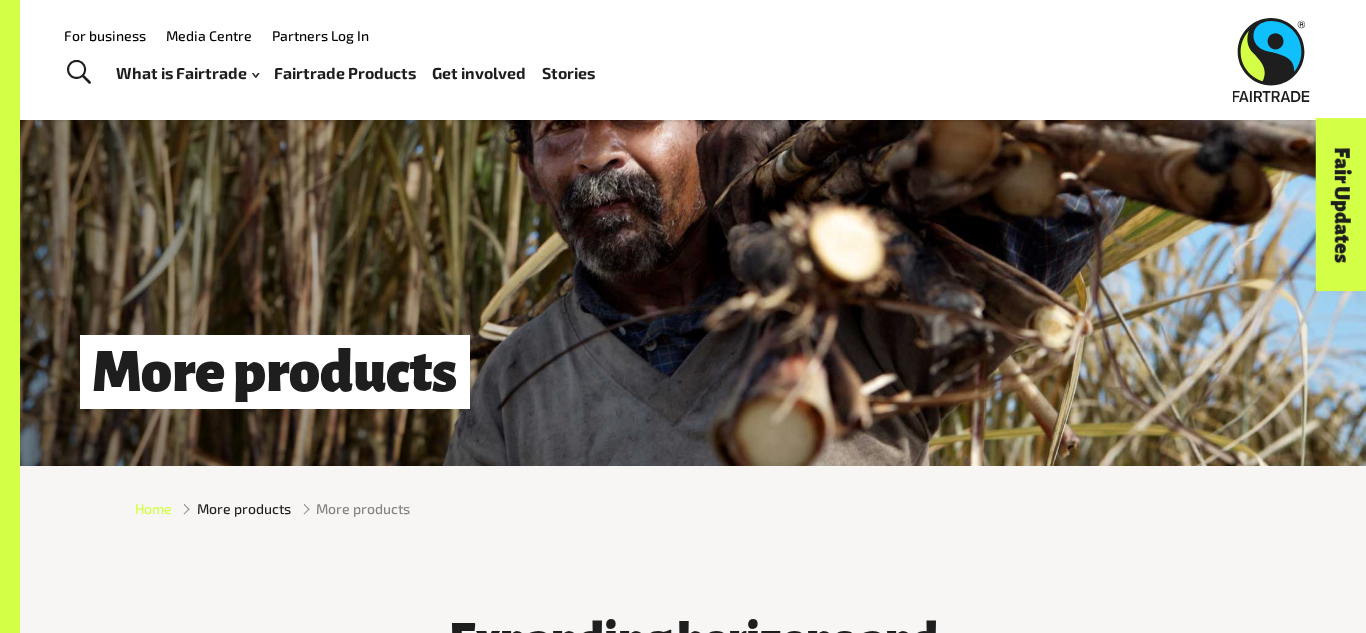 click on "Home" at bounding box center [153, 508] 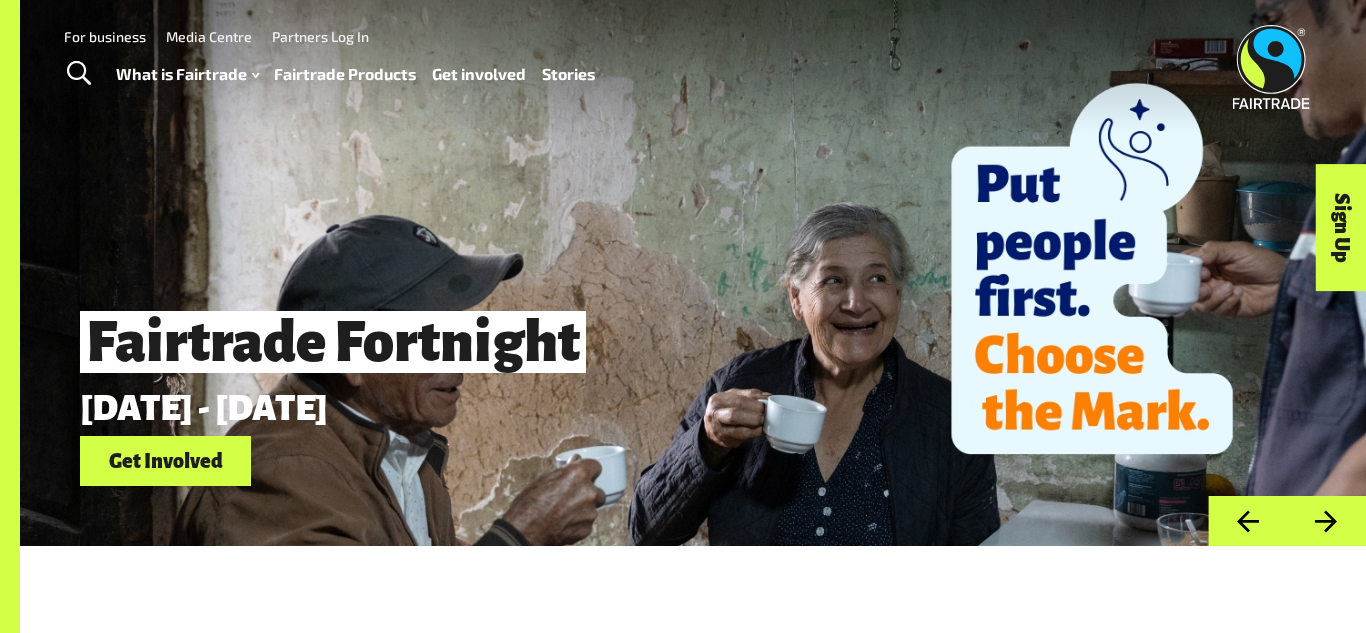 scroll, scrollTop: 0, scrollLeft: 0, axis: both 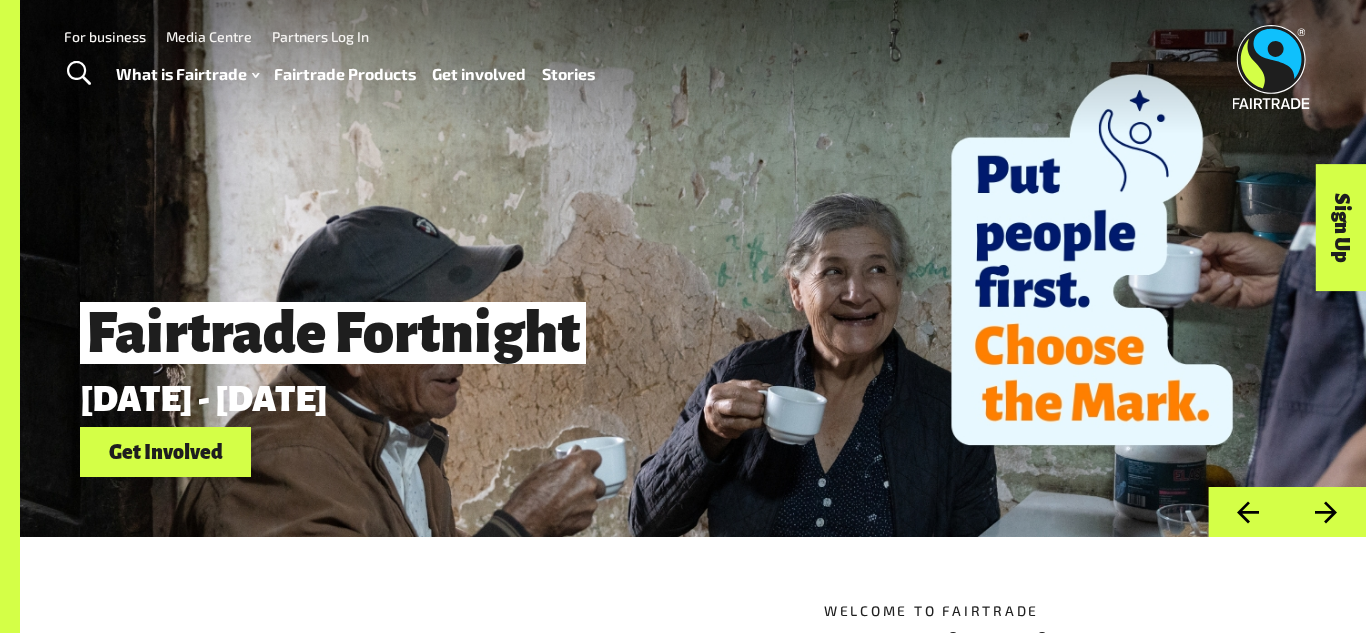 click on "Next" at bounding box center (1326, 512) 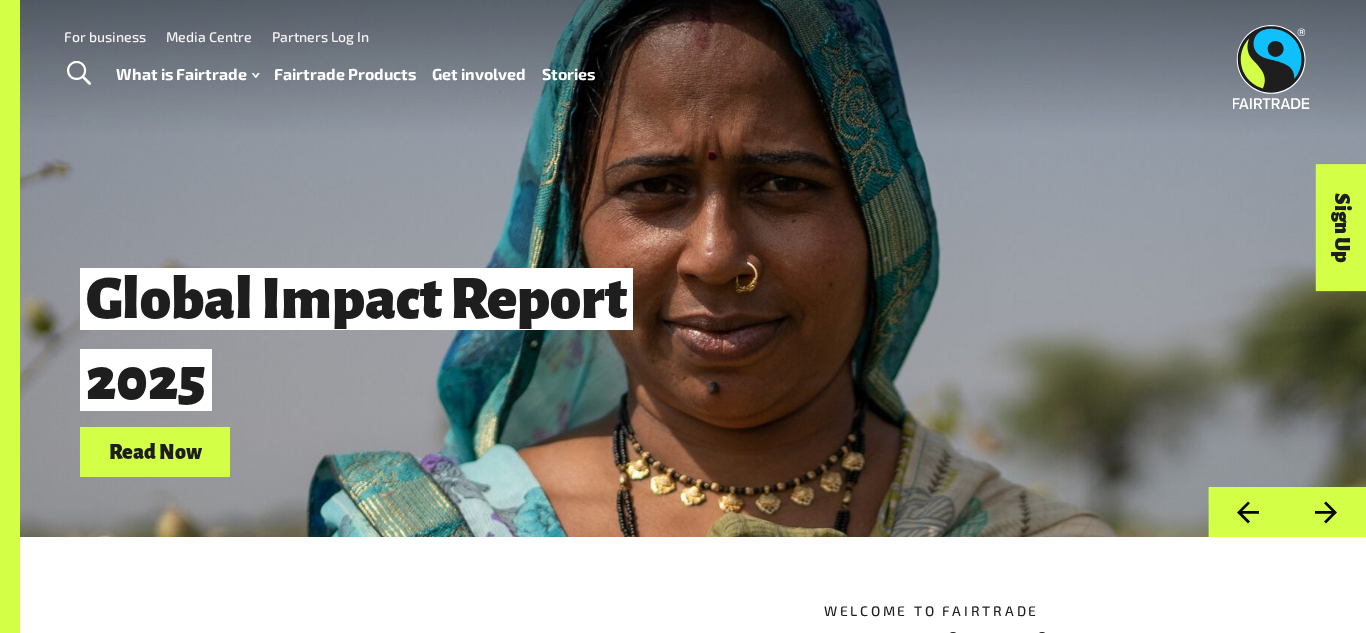 click on "Next" at bounding box center (1326, 512) 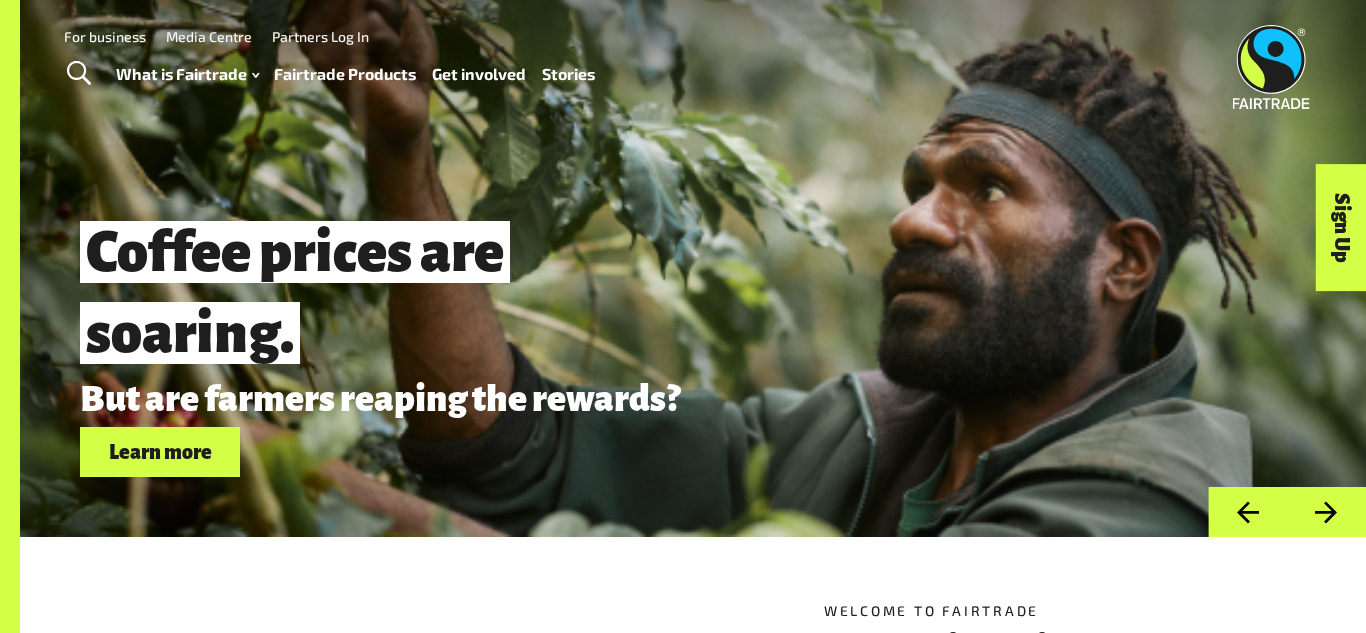 type 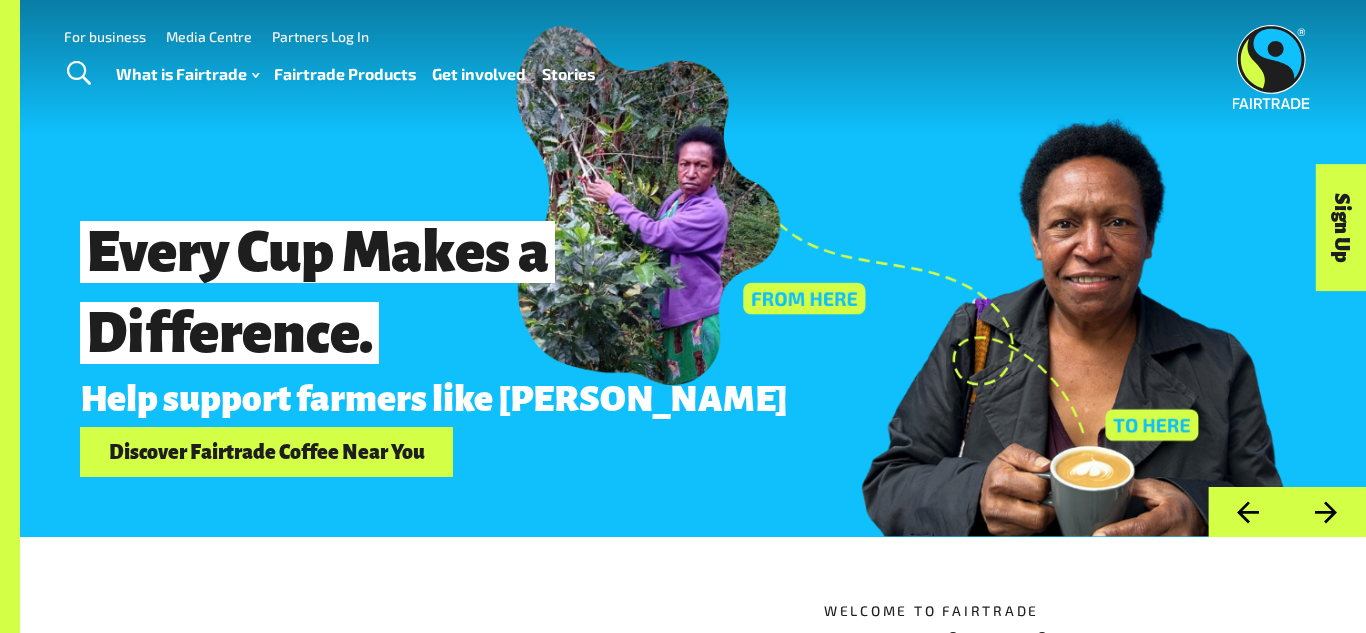 click on "Next" at bounding box center [1326, 512] 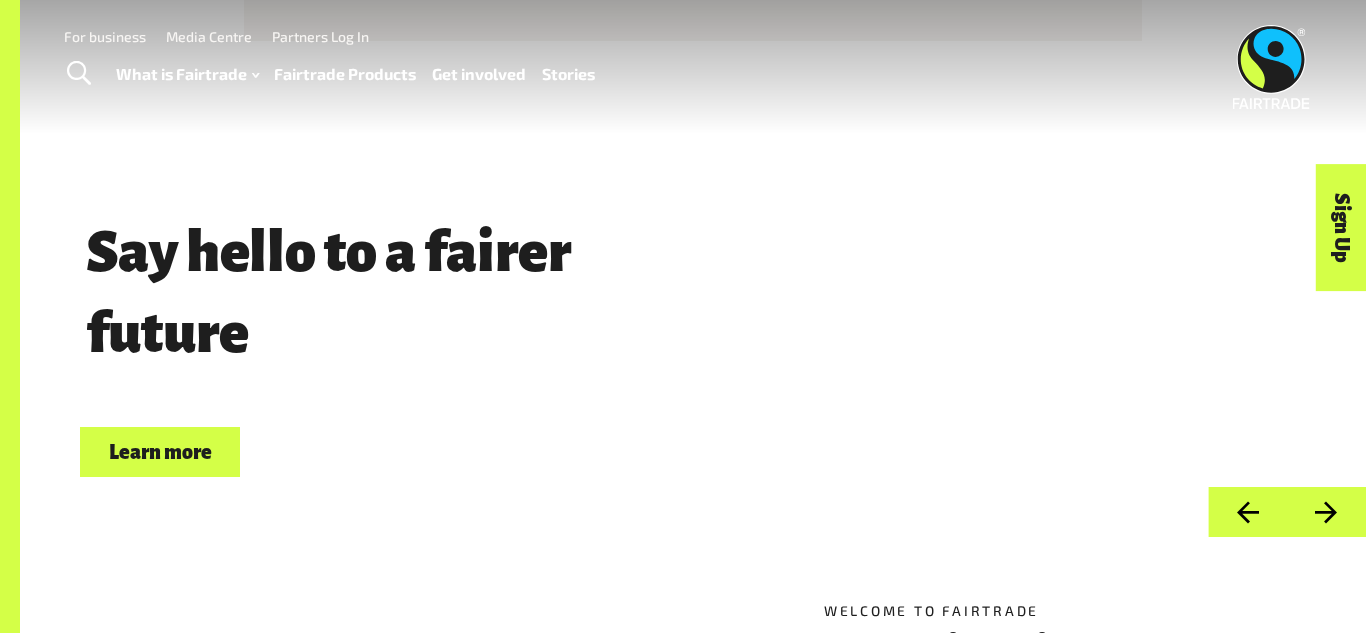 click on "Next" at bounding box center (1326, 512) 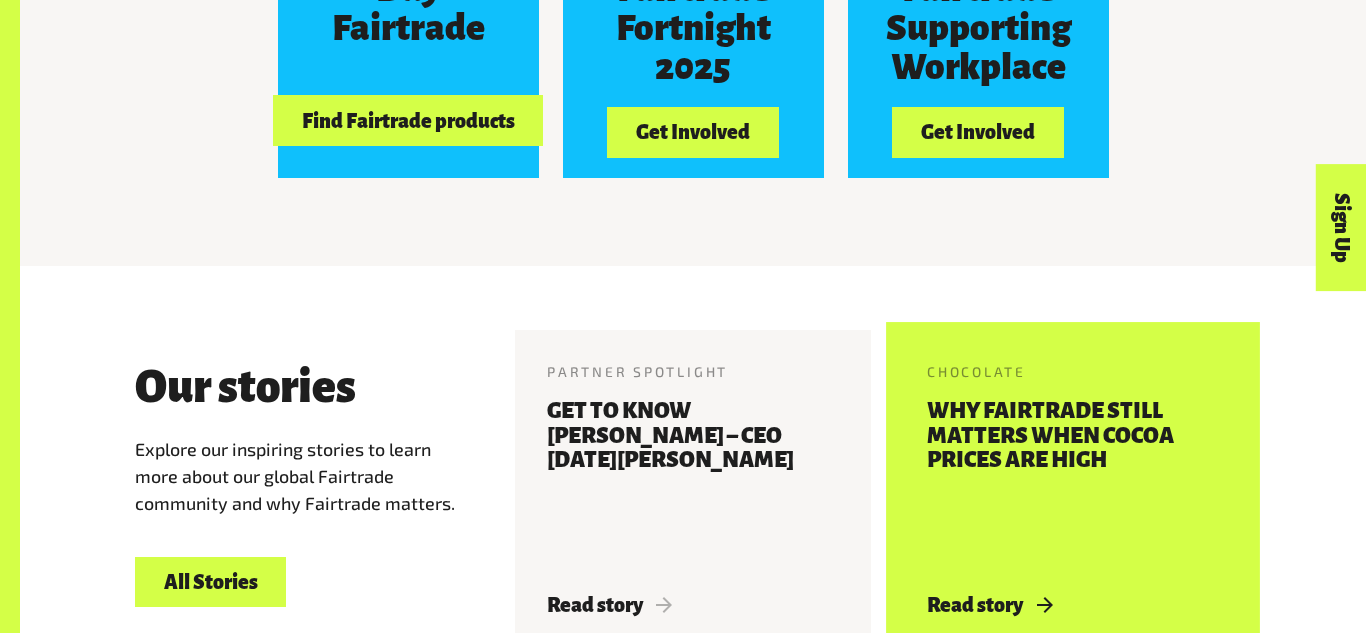 scroll, scrollTop: 1986, scrollLeft: 0, axis: vertical 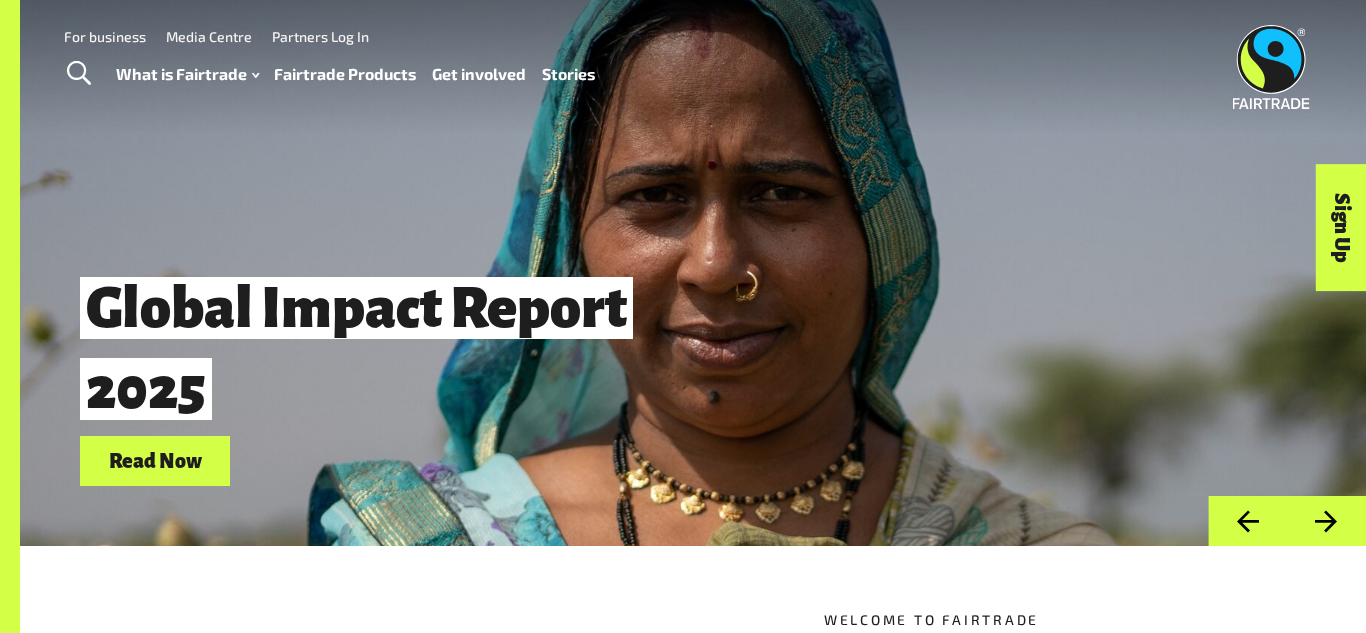 click on "Previous" at bounding box center [1247, 521] 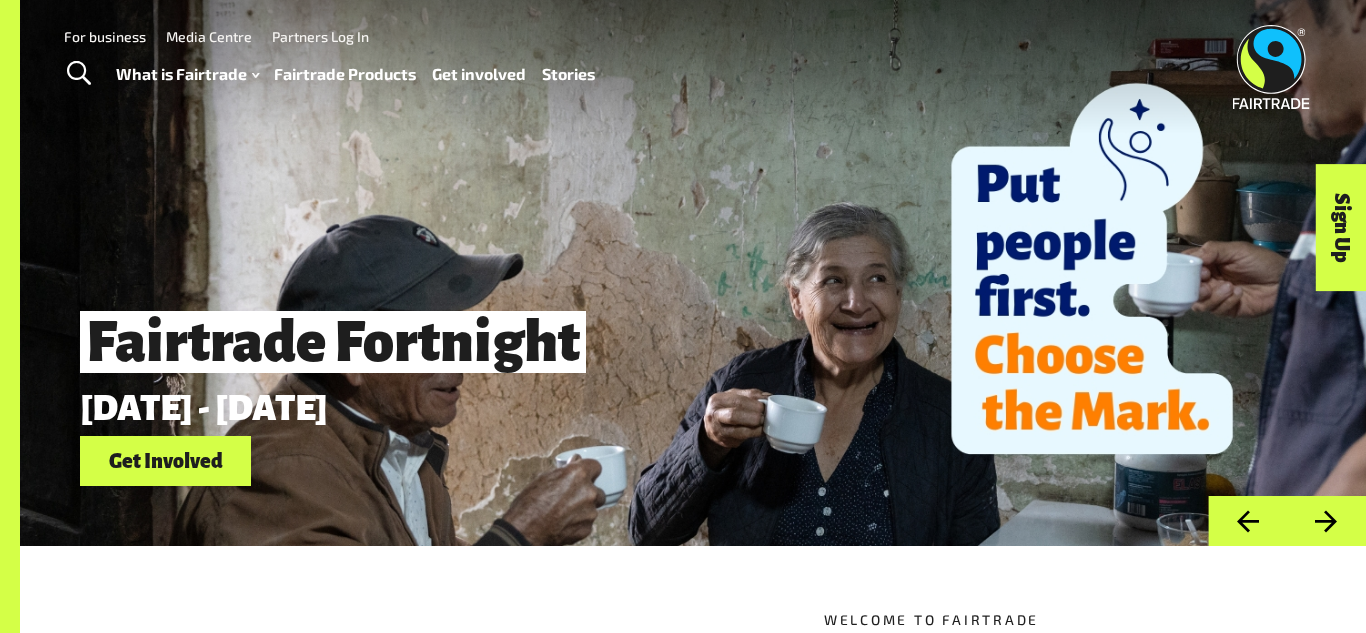 click on "Previous" at bounding box center [1247, 521] 